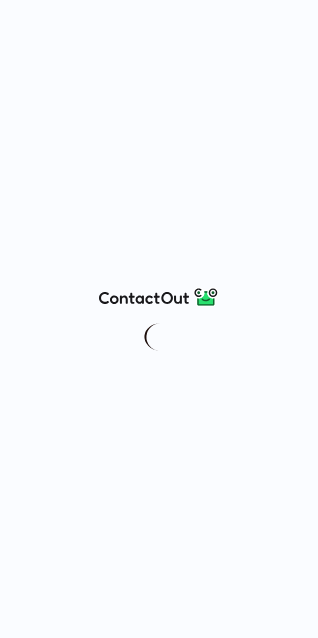 scroll, scrollTop: 0, scrollLeft: 0, axis: both 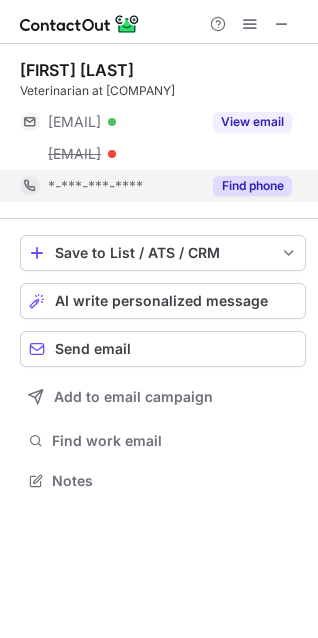 click on "Find phone" at bounding box center [252, 186] 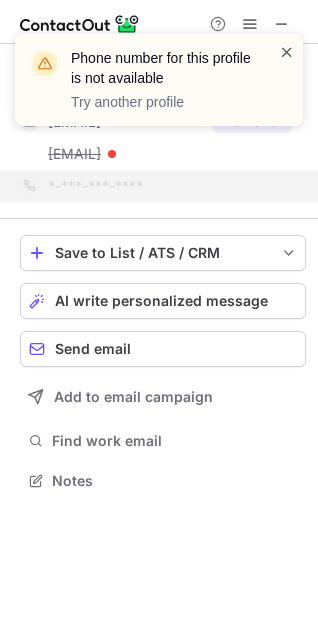 click at bounding box center [287, 52] 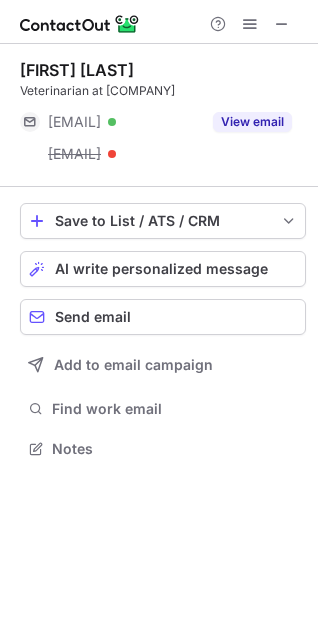 scroll, scrollTop: 435, scrollLeft: 318, axis: both 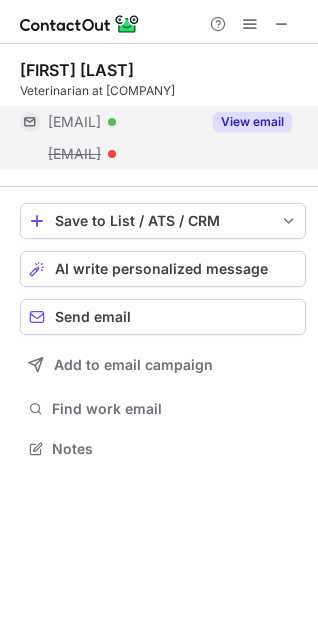 click on "View email" at bounding box center [252, 122] 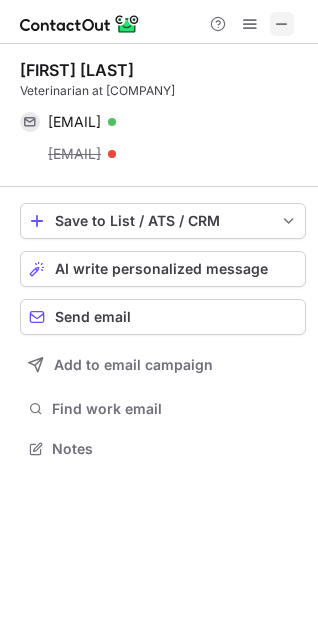 click at bounding box center [282, 24] 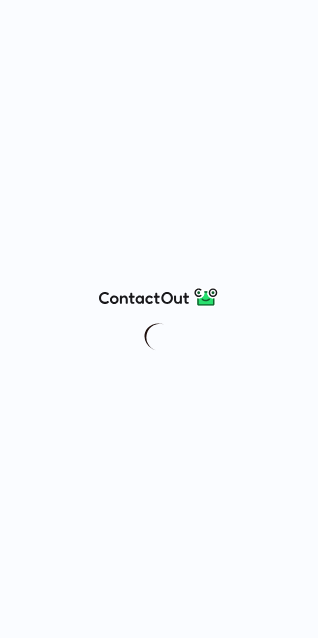 scroll, scrollTop: 0, scrollLeft: 0, axis: both 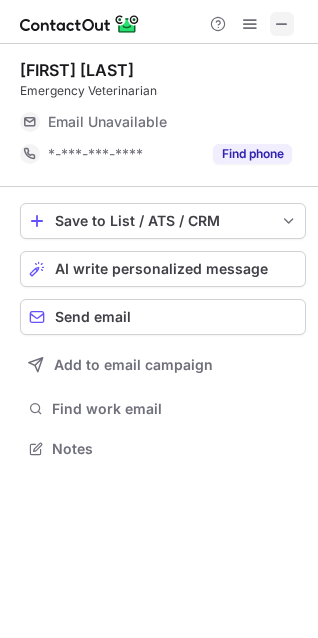 click at bounding box center [282, 24] 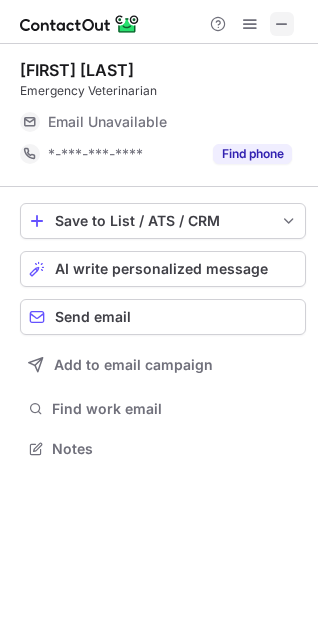 click at bounding box center (282, 24) 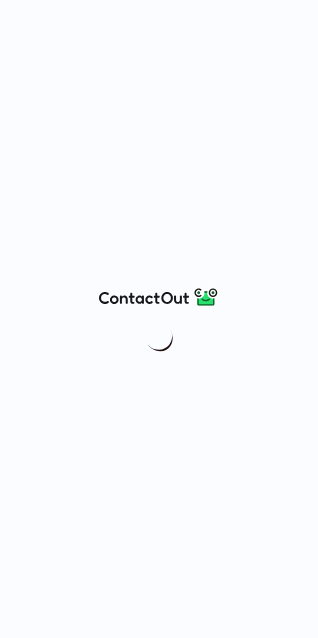 scroll, scrollTop: 0, scrollLeft: 0, axis: both 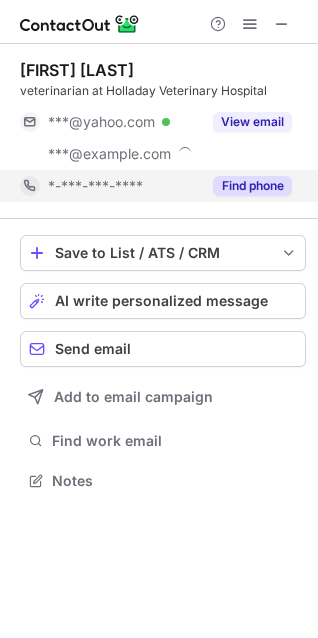 click on "Find phone" at bounding box center [252, 186] 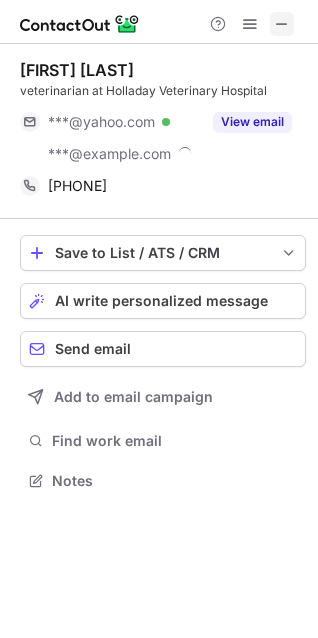 click at bounding box center [282, 24] 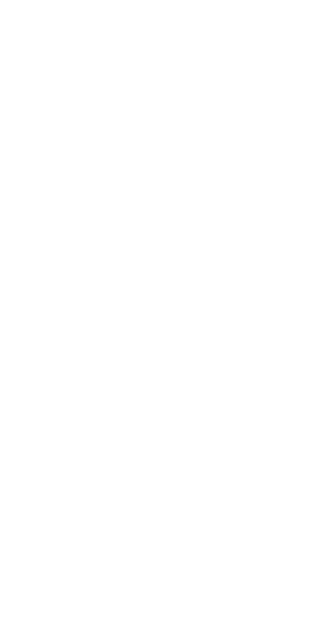 scroll, scrollTop: 0, scrollLeft: 0, axis: both 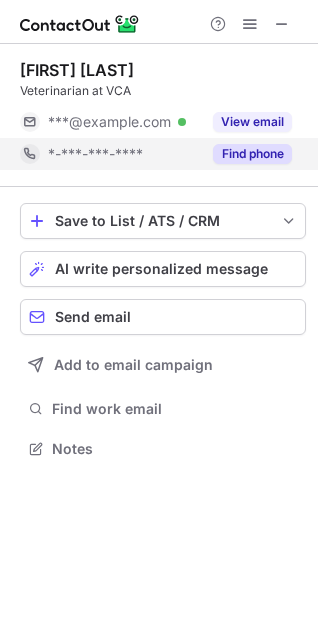 click on "Find phone" at bounding box center (252, 154) 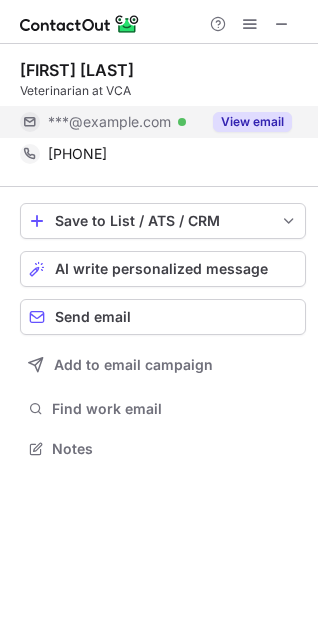 click on "View email" at bounding box center [252, 122] 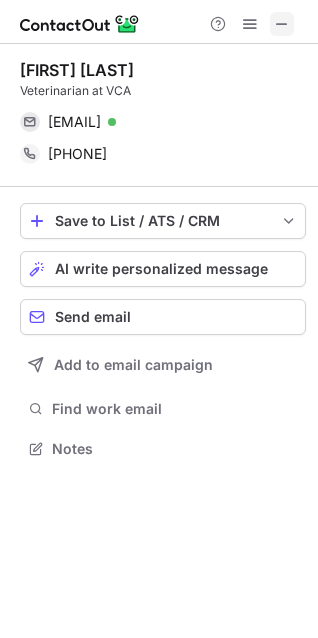 click at bounding box center (282, 24) 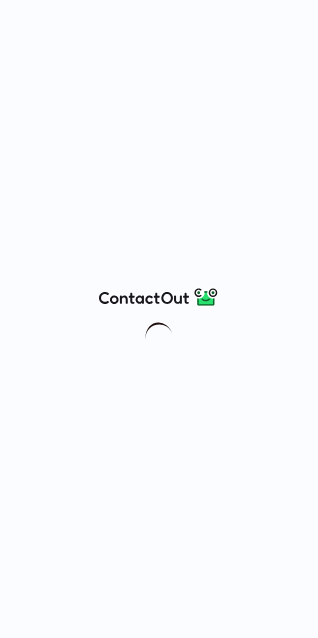 scroll, scrollTop: 0, scrollLeft: 0, axis: both 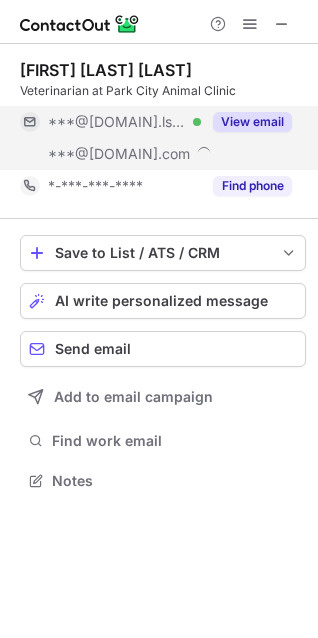 click on "View email" at bounding box center (252, 122) 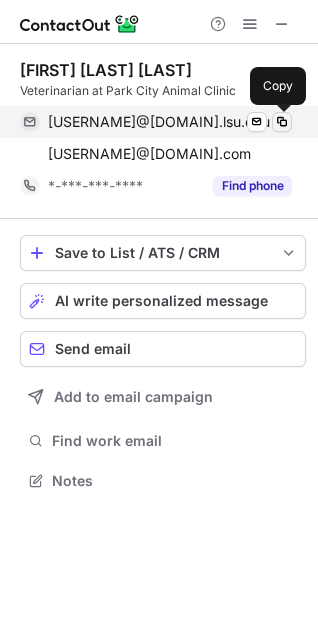 click at bounding box center [282, 122] 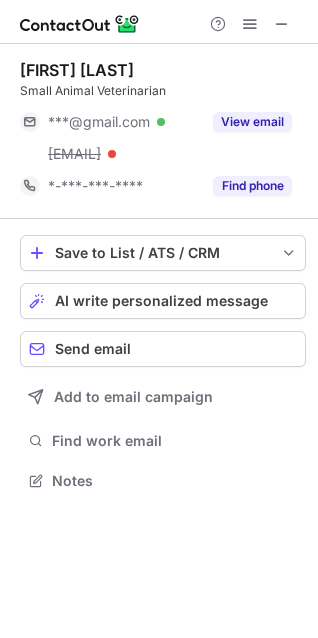 scroll, scrollTop: 0, scrollLeft: 0, axis: both 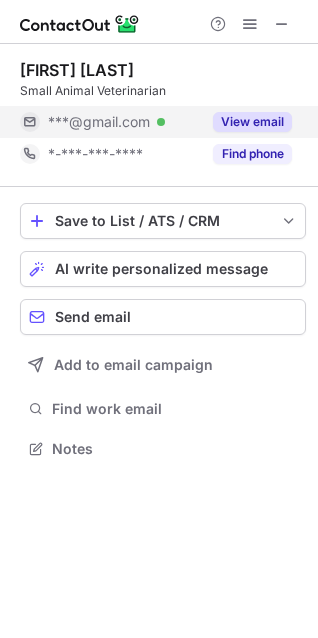 click on "View email" at bounding box center [252, 122] 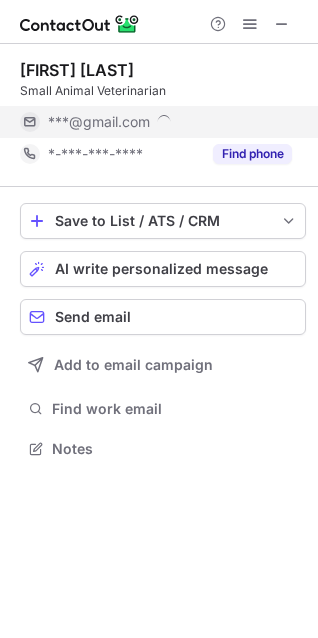 scroll, scrollTop: 10, scrollLeft: 10, axis: both 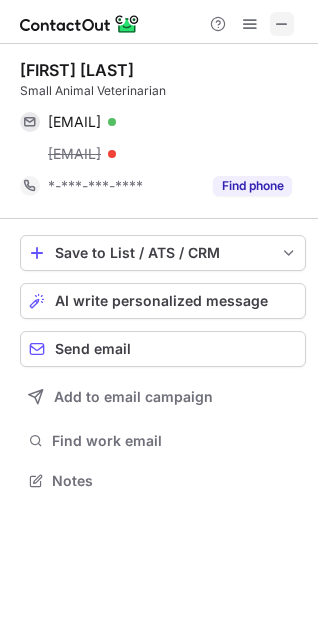 click at bounding box center [282, 24] 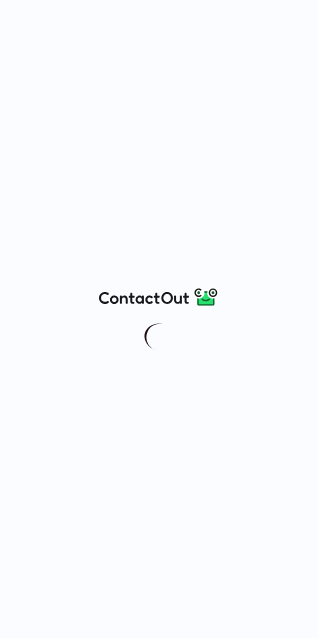 scroll, scrollTop: 0, scrollLeft: 0, axis: both 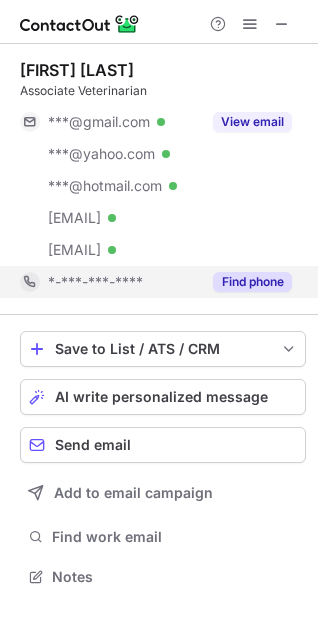 click on "Find phone" at bounding box center (252, 282) 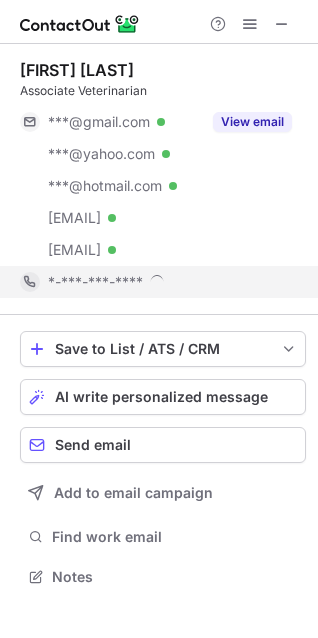scroll, scrollTop: 10, scrollLeft: 10, axis: both 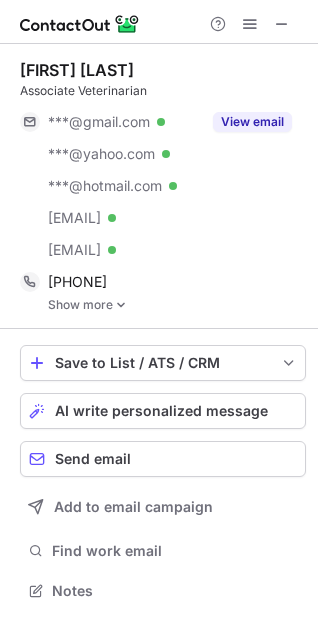 click at bounding box center [121, 305] 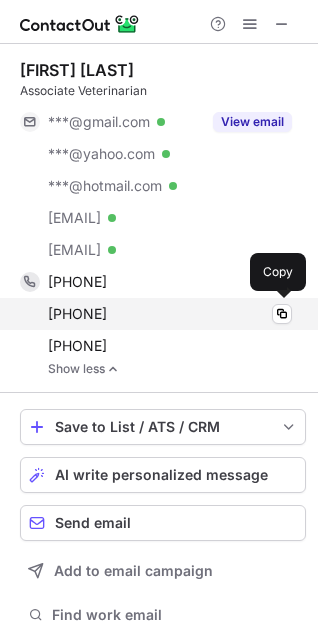 click on "+18184151679" at bounding box center [170, 314] 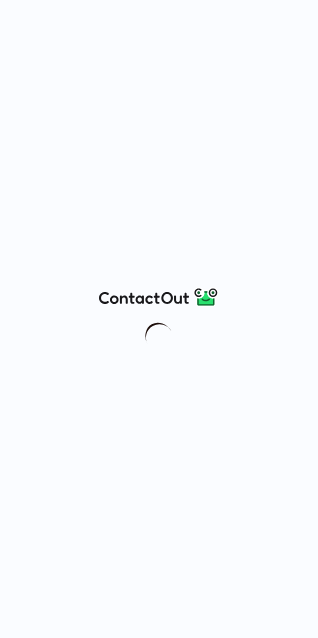 scroll, scrollTop: 0, scrollLeft: 0, axis: both 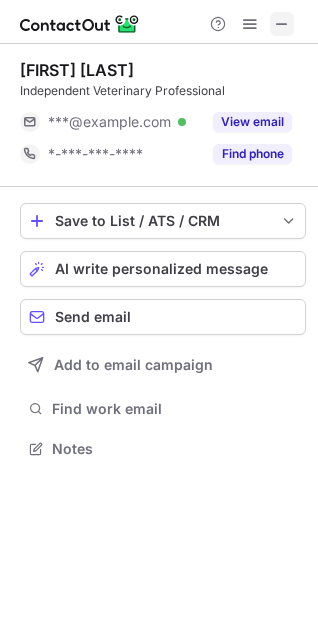 click at bounding box center [282, 24] 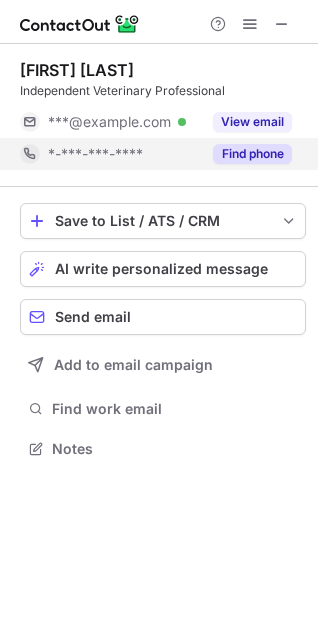 click on "Find phone" at bounding box center [252, 154] 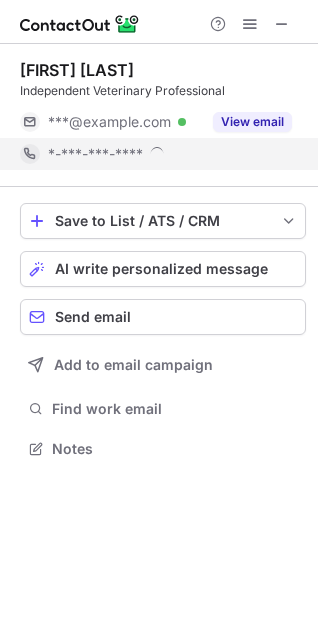 scroll, scrollTop: 10, scrollLeft: 10, axis: both 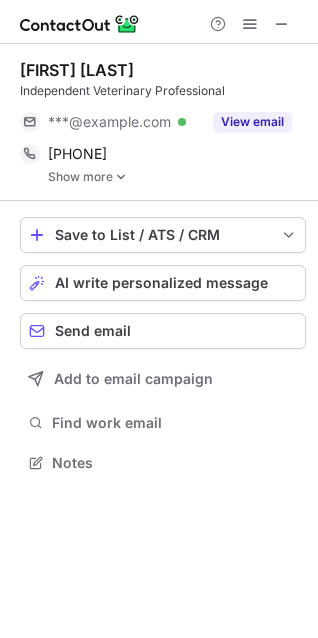 click on "Show more" at bounding box center (177, 177) 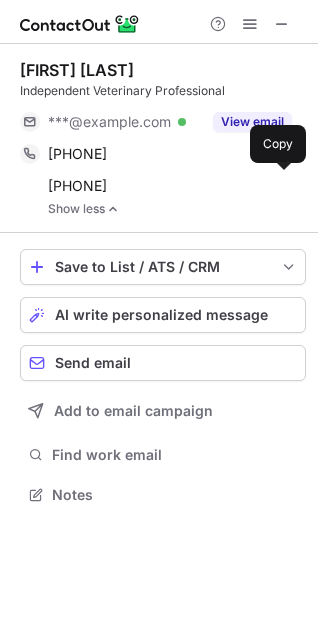 scroll, scrollTop: 10, scrollLeft: 10, axis: both 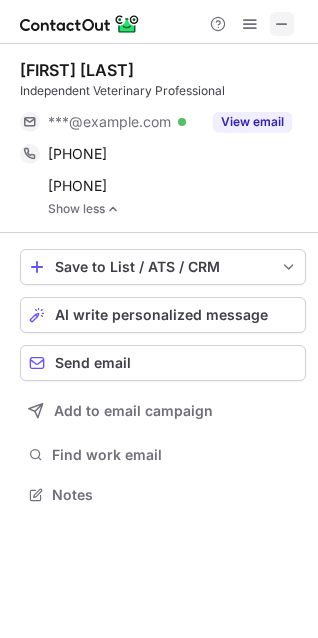 click at bounding box center (282, 24) 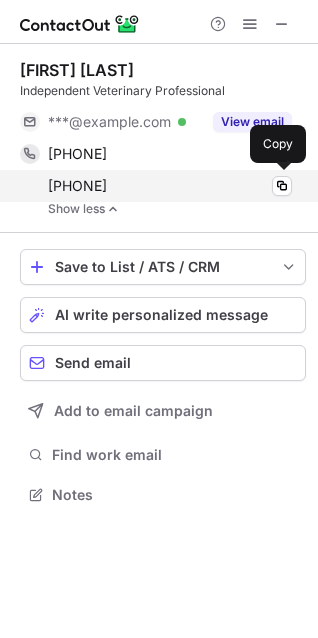 click on "+15128097662" at bounding box center (77, 186) 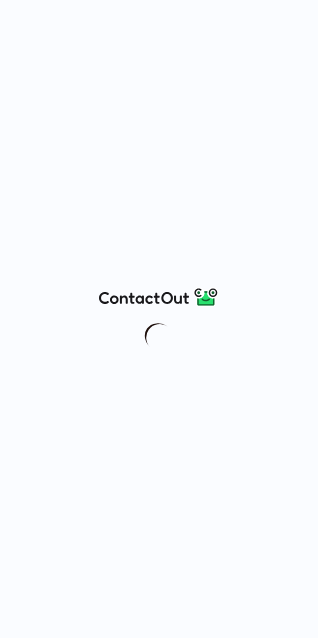 scroll, scrollTop: 0, scrollLeft: 0, axis: both 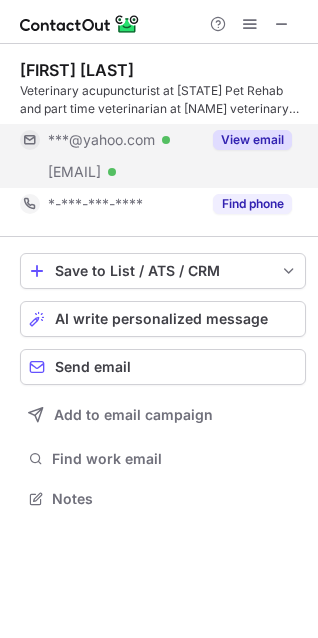 click on "View email" at bounding box center [252, 140] 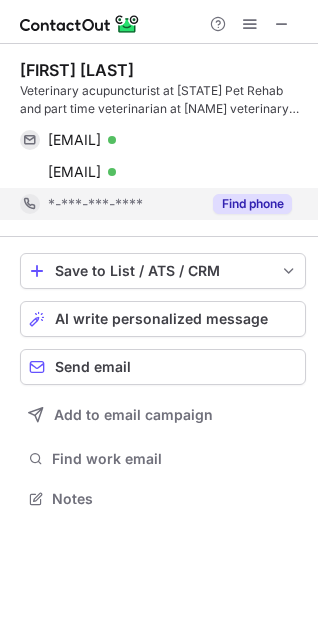 click on "Find phone" at bounding box center (252, 204) 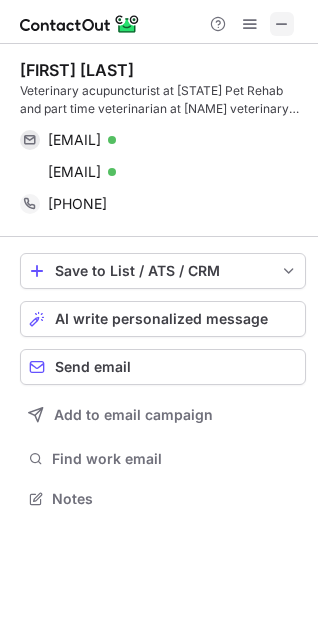 click at bounding box center [282, 24] 